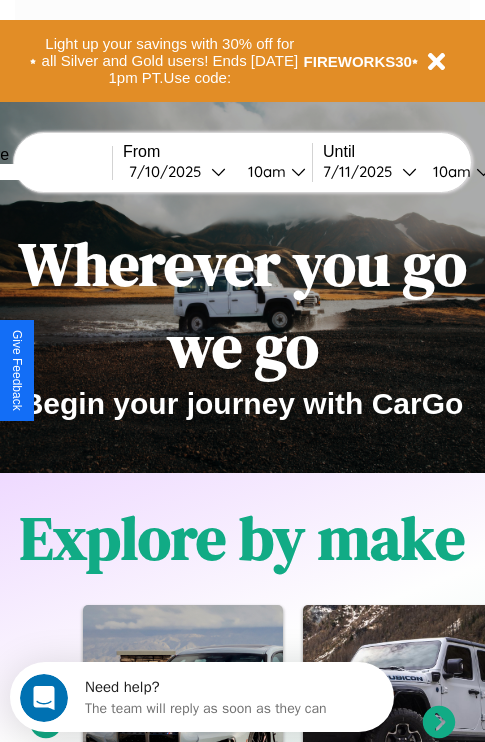 scroll, scrollTop: 0, scrollLeft: 0, axis: both 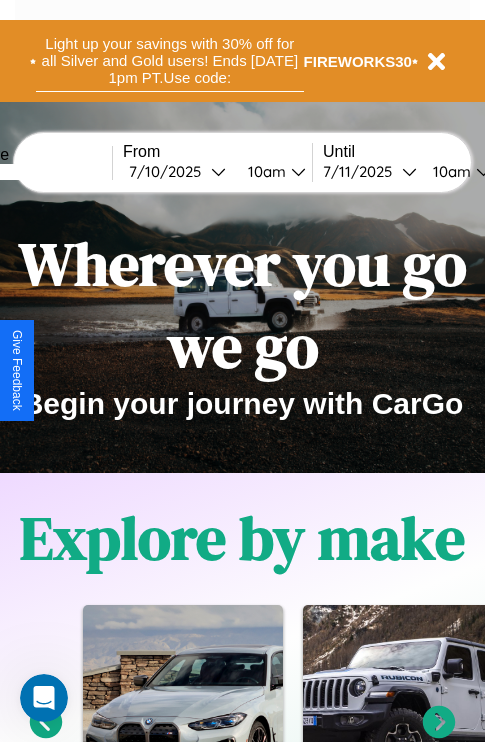 click on "Light up your savings with 30% off for all Silver and Gold users! Ends 8/1 at 1pm PT.  Use code:" at bounding box center [170, 61] 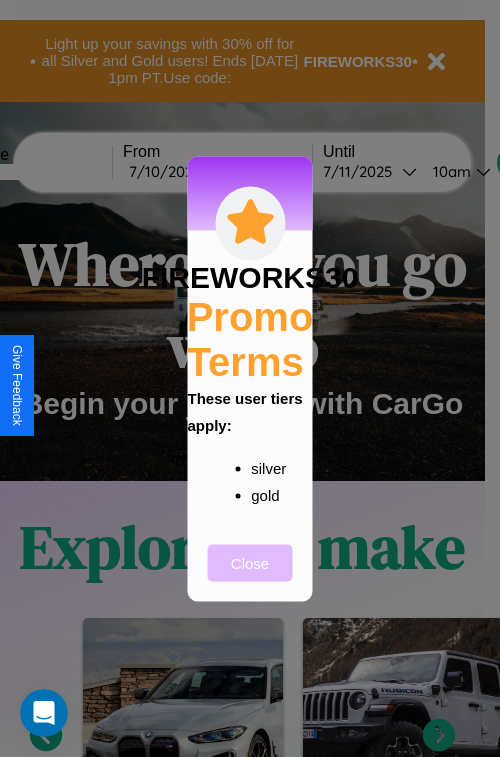 click on "Close" at bounding box center (250, 562) 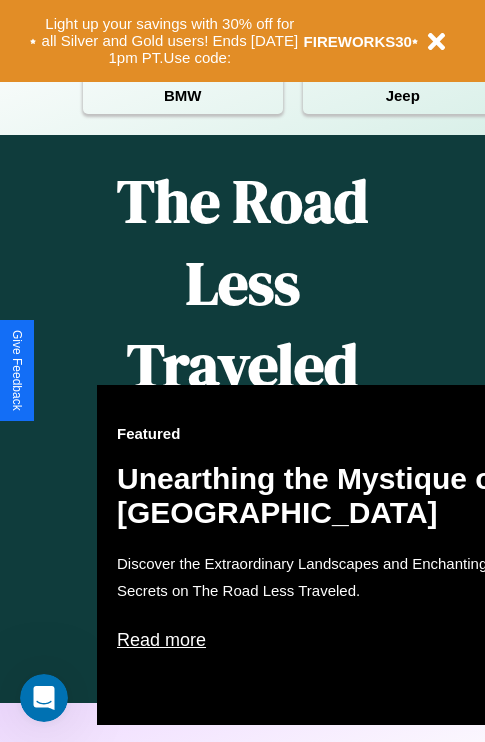 scroll, scrollTop: 817, scrollLeft: 0, axis: vertical 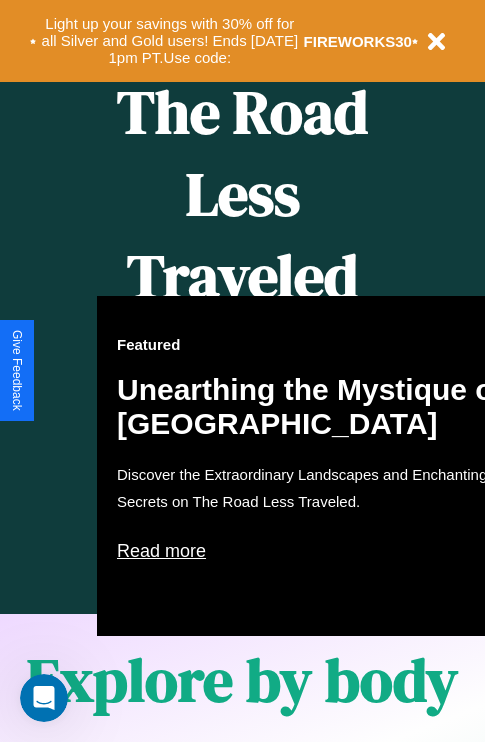 click on "Featured Unearthing the Mystique of Iceland Discover the Extraordinary Landscapes and Enchanting Secrets on The Road Less Traveled. Read more" at bounding box center (317, 466) 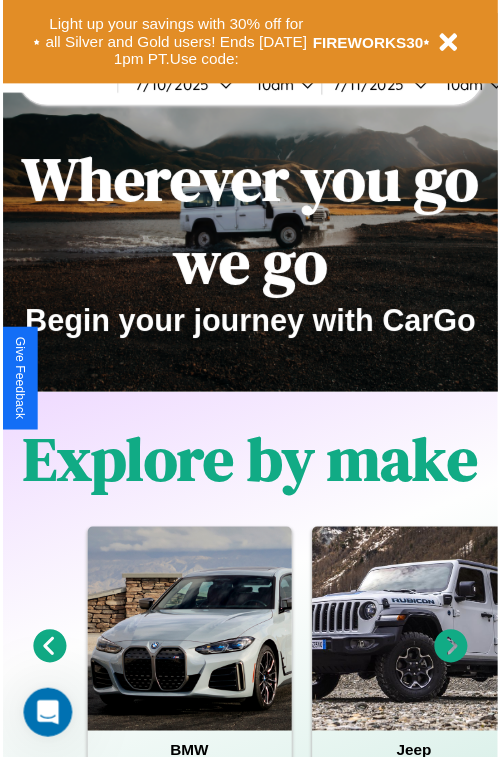 scroll, scrollTop: 0, scrollLeft: 0, axis: both 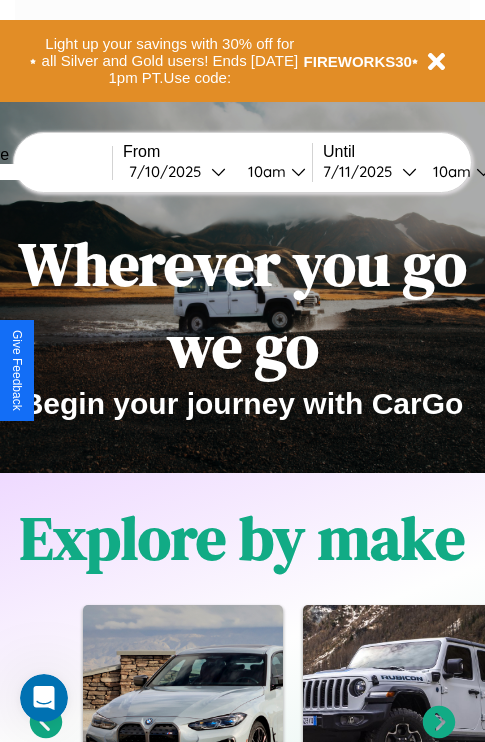 click at bounding box center [37, 172] 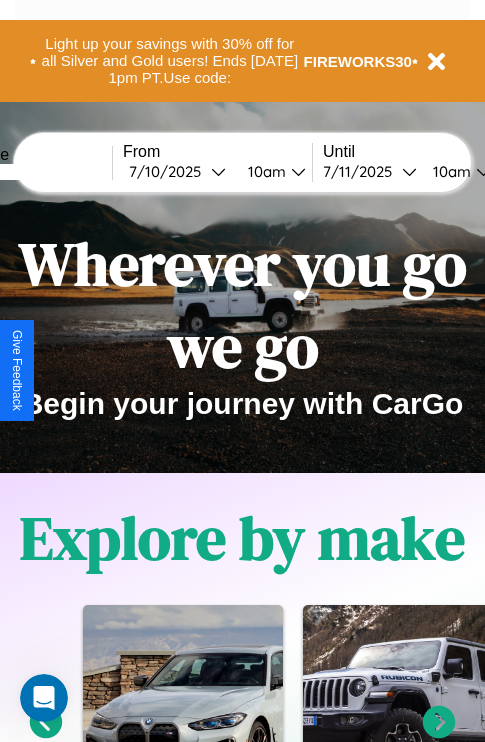 type on "******" 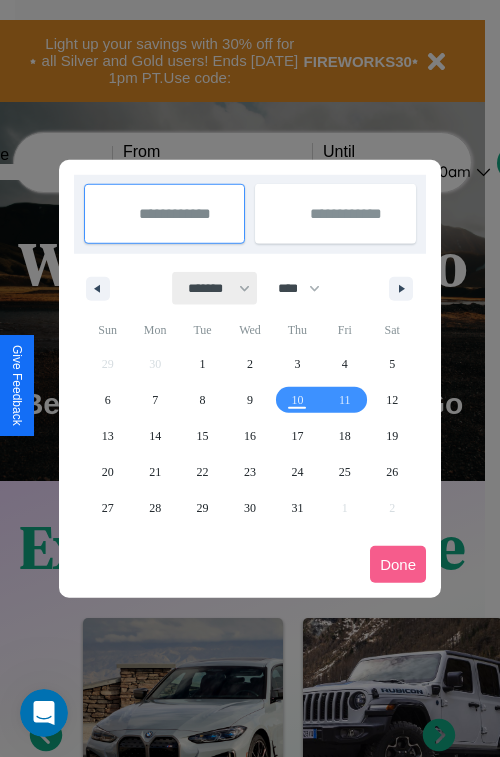click on "******* ******** ***** ***** *** **** **** ****** ********* ******* ******** ********" at bounding box center (215, 288) 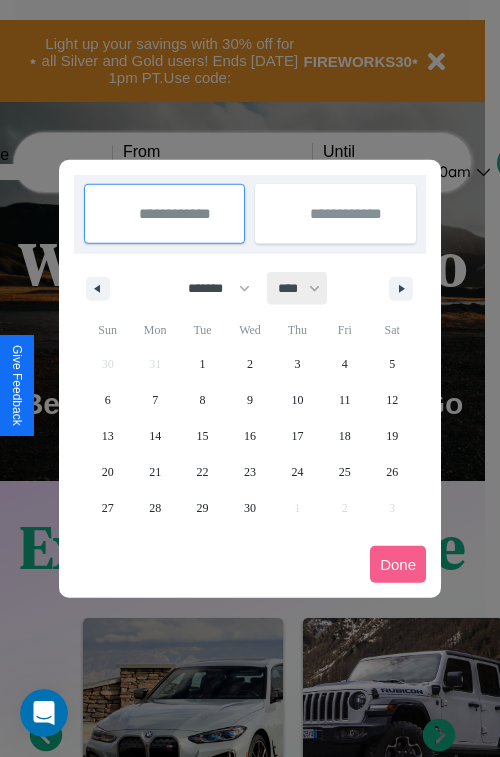 click on "**** **** **** **** **** **** **** **** **** **** **** **** **** **** **** **** **** **** **** **** **** **** **** **** **** **** **** **** **** **** **** **** **** **** **** **** **** **** **** **** **** **** **** **** **** **** **** **** **** **** **** **** **** **** **** **** **** **** **** **** **** **** **** **** **** **** **** **** **** **** **** **** **** **** **** **** **** **** **** **** **** **** **** **** **** **** **** **** **** **** **** **** **** **** **** **** **** **** **** **** **** **** **** **** **** **** **** **** **** **** **** **** **** **** **** **** **** **** **** **** ****" at bounding box center (298, 288) 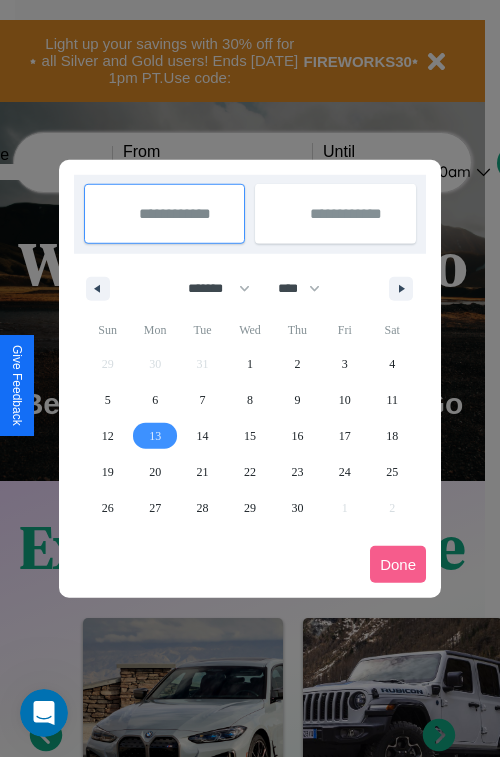 click on "13" at bounding box center [155, 436] 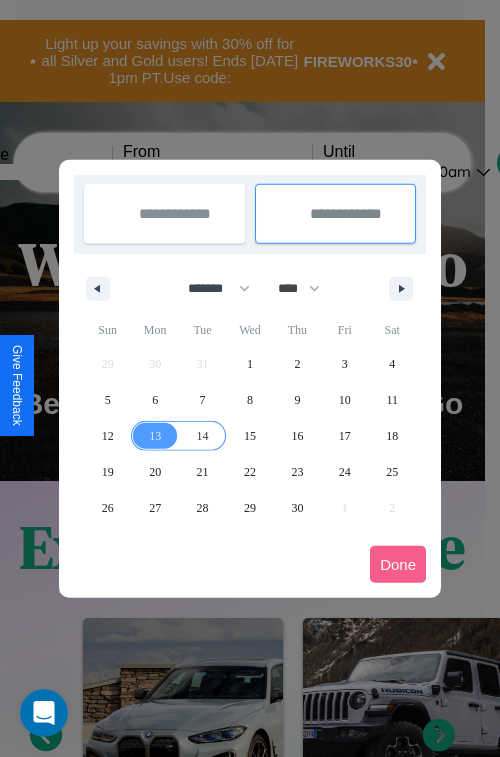 click on "14" at bounding box center (203, 436) 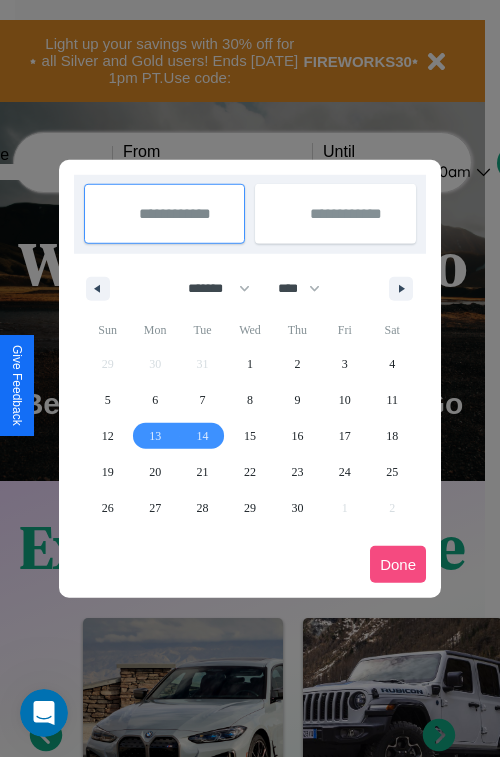click on "Done" at bounding box center [398, 564] 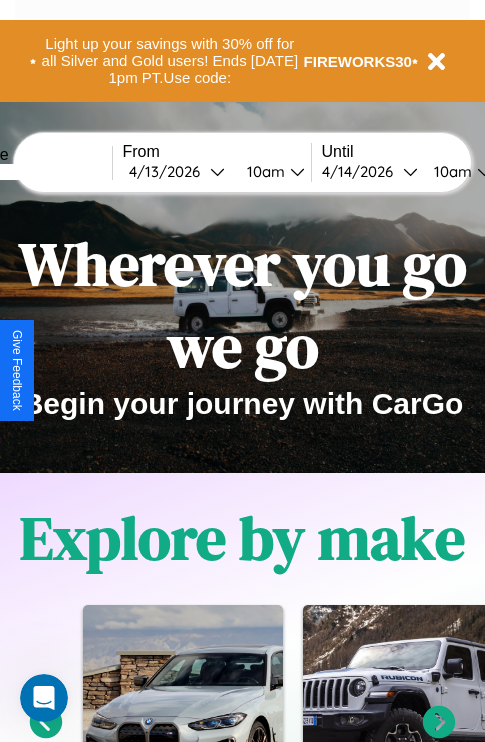 click on "10am" at bounding box center (263, 171) 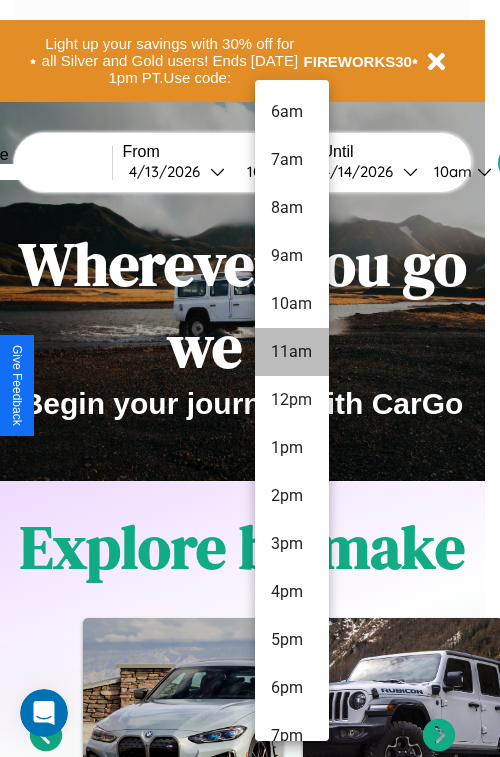 click on "11am" at bounding box center (292, 352) 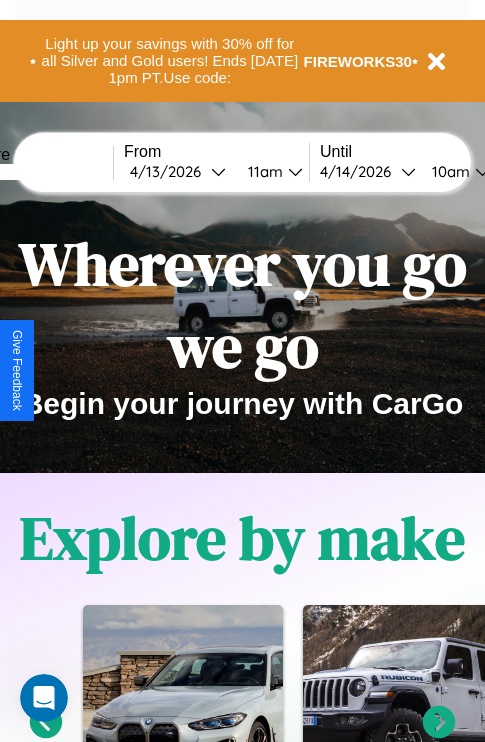 click on "10am" at bounding box center (448, 171) 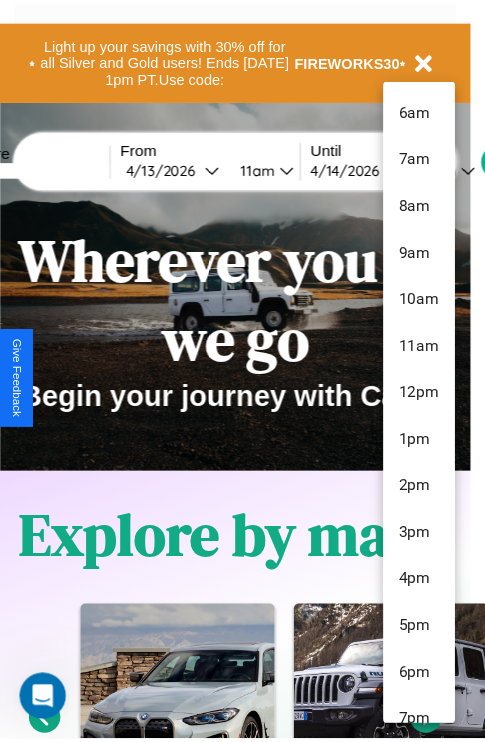 scroll, scrollTop: 163, scrollLeft: 0, axis: vertical 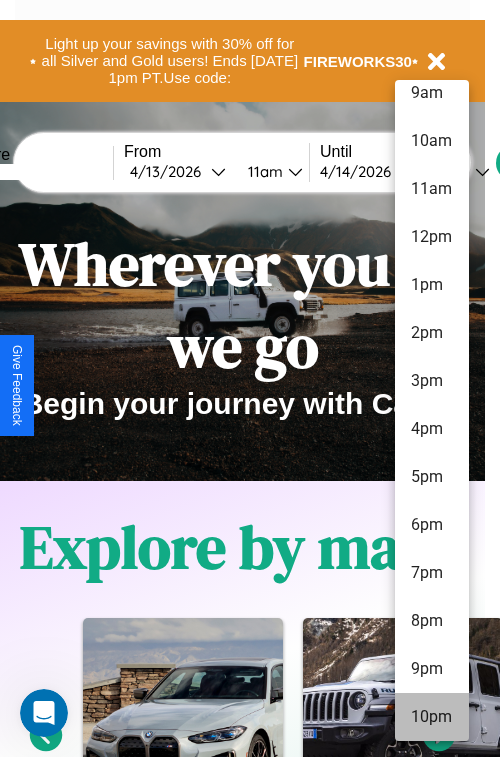 click on "10pm" at bounding box center [432, 717] 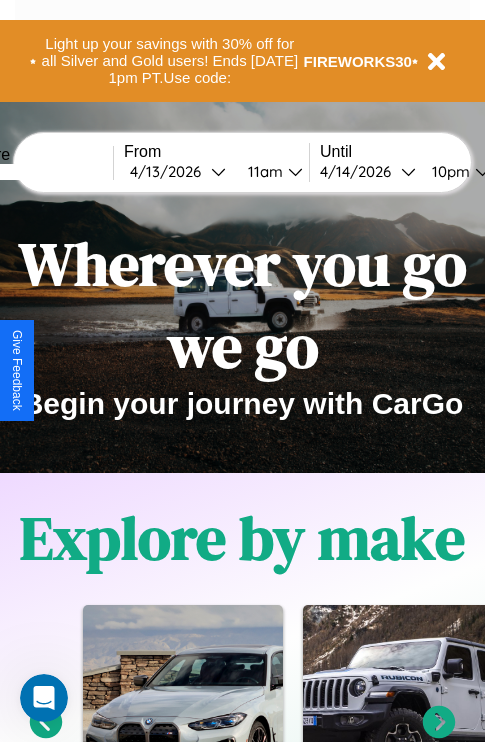 scroll, scrollTop: 0, scrollLeft: 72, axis: horizontal 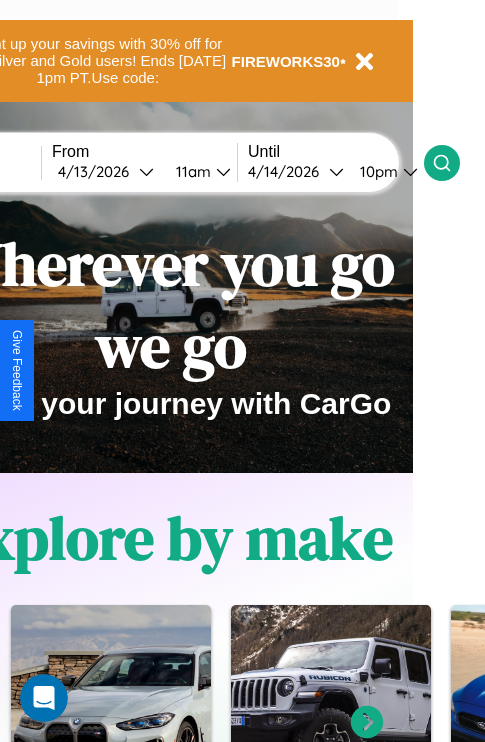 click 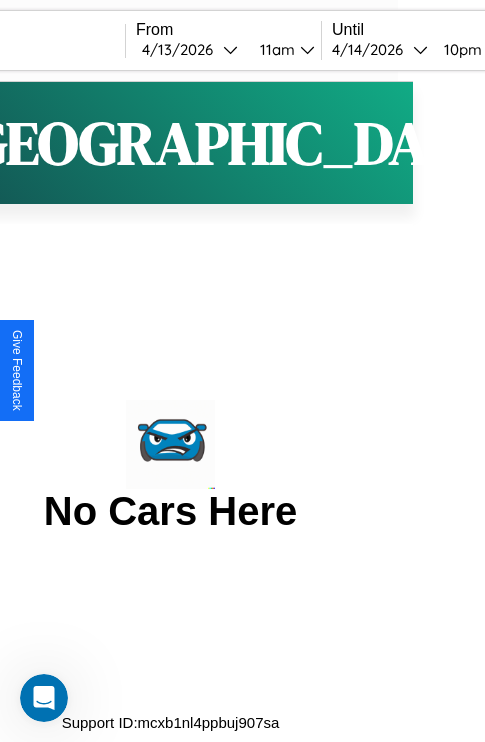 scroll, scrollTop: 0, scrollLeft: 0, axis: both 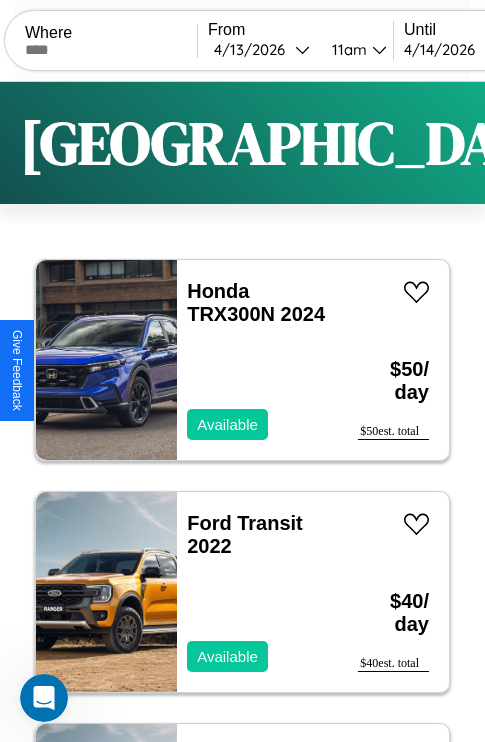 click on "Filters" at bounding box center (640, 143) 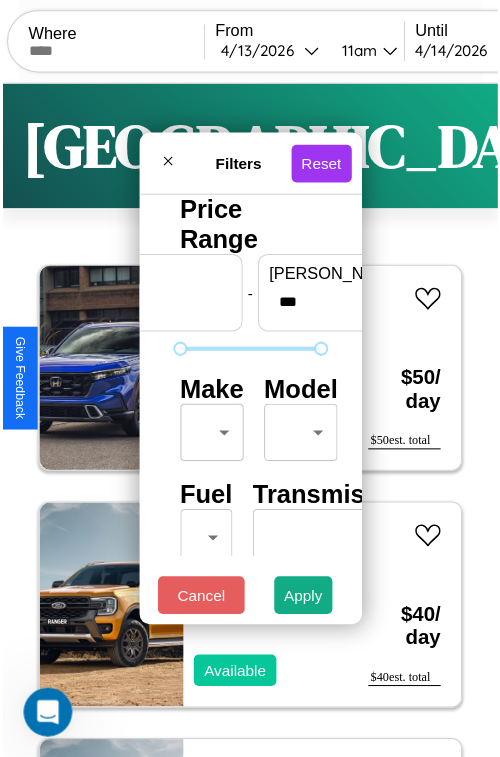 scroll, scrollTop: 59, scrollLeft: 0, axis: vertical 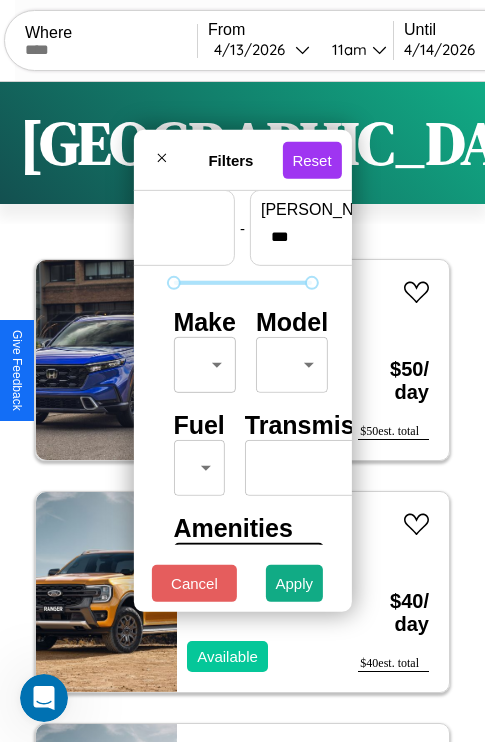click on "CarGo Where From 4 / 13 / 2026 11am Until 4 / 14 / 2026 10pm Become a Host Login Sign Up Mumbai Filters 162  cars in this area These cars can be picked up in this city. Honda   TRX300N   2024 Available $ 50  / day $ 50  est. total Ford   Transit   2022 Available $ 40  / day $ 40  est. total Ford   Recreational Vehicle   2014 Available $ 100  / day $ 100  est. total BMW   528xi   2020 Available $ 50  / day $ 50  est. total Land Rover   Range Rover Evoque   2020 Available $ 160  / day $ 160  est. total GMC   Jimmy   2018 Available $ 120  / day $ 120  est. total BMW   Alpina   2022 Available $ 30  / day $ 30  est. total Buick   Verano   2022 Available $ 170  / day $ 170  est. total Alfa Romeo   Stelvio   2022 Available $ 90  / day $ 90  est. total Buick   Roadmaster   2018 Available $ 190  / day $ 190  est. total Mercedes   E-Class   2018 Available $ 40  / day $ 40  est. total Chevrolet   4500HG   2021 Available $ 200  / day $ 200  est. total Ford   LLS9000   2024 Unavailable $ 100  / day $ 100  est. total     $" at bounding box center (242, 412) 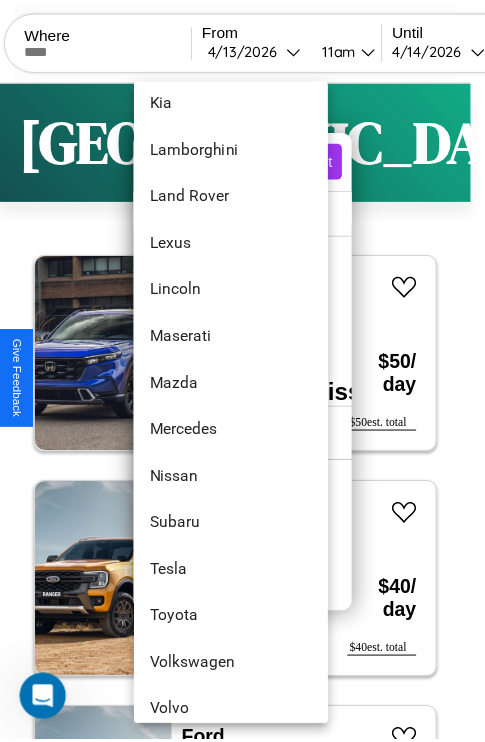 scroll, scrollTop: 1083, scrollLeft: 0, axis: vertical 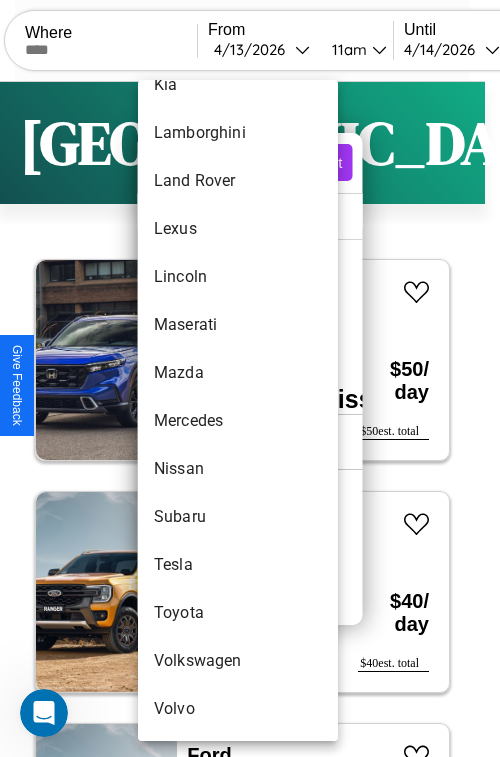click on "Mercedes" at bounding box center (238, 421) 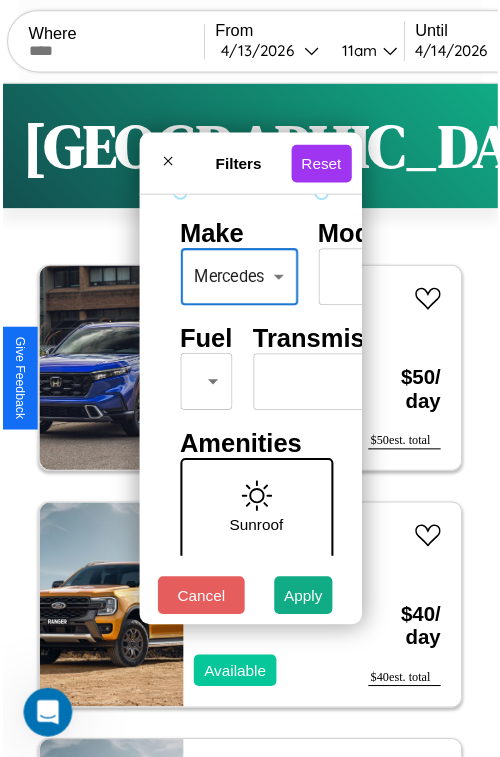 scroll, scrollTop: 162, scrollLeft: 0, axis: vertical 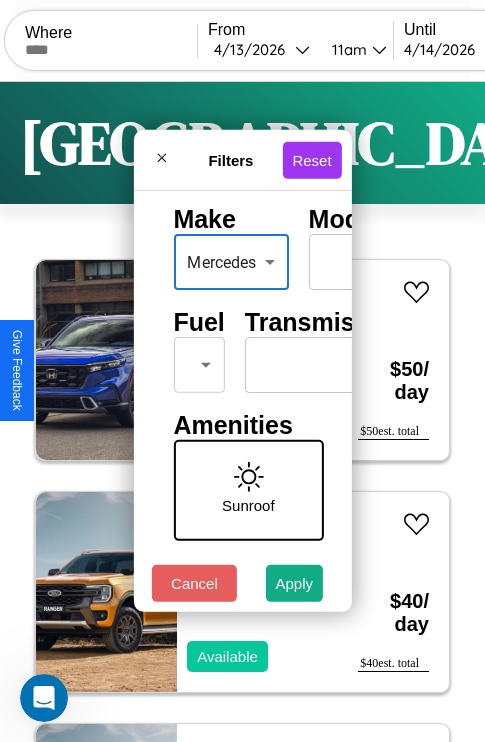 click on "CarGo Where From 4 / 13 / 2026 11am Until 4 / 14 / 2026 10pm Become a Host Login Sign Up Mumbai Filters 162  cars in this area These cars can be picked up in this city. Honda   TRX300N   2024 Available $ 50  / day $ 50  est. total Ford   Transit   2022 Available $ 40  / day $ 40  est. total Ford   Recreational Vehicle   2014 Available $ 100  / day $ 100  est. total BMW   528xi   2020 Available $ 50  / day $ 50  est. total Land Rover   Range Rover Evoque   2020 Available $ 160  / day $ 160  est. total GMC   Jimmy   2018 Available $ 120  / day $ 120  est. total BMW   Alpina   2022 Available $ 30  / day $ 30  est. total Buick   Verano   2022 Available $ 170  / day $ 170  est. total Alfa Romeo   Stelvio   2022 Available $ 90  / day $ 90  est. total Buick   Roadmaster   2018 Available $ 190  / day $ 190  est. total Mercedes   E-Class   2018 Available $ 40  / day $ 40  est. total Chevrolet   4500HG   2021 Available $ 200  / day $ 200  est. total Ford   LLS9000   2024 Unavailable $ 100  / day $ 100  est. total     $" at bounding box center [242, 412] 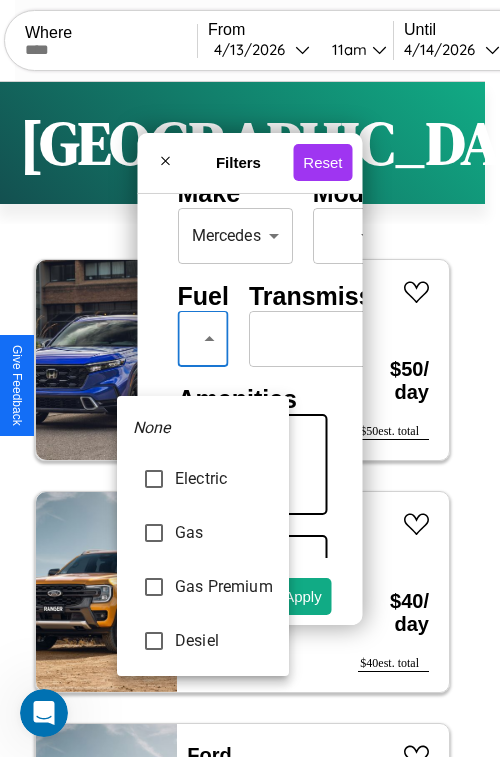 type on "********" 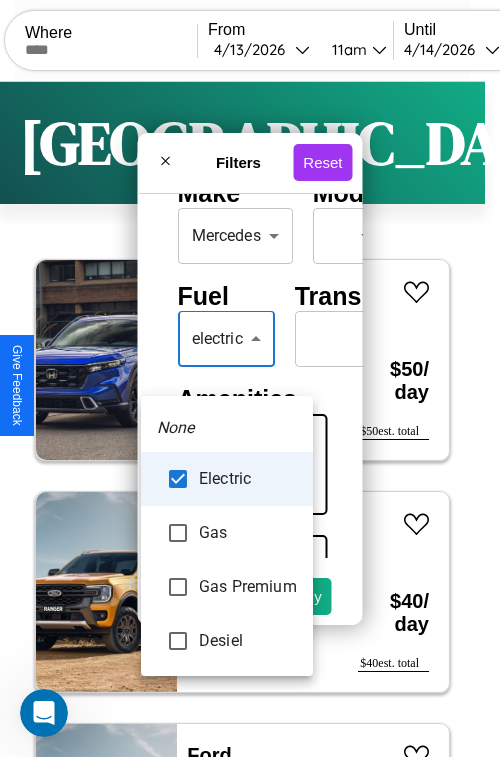 click at bounding box center [250, 378] 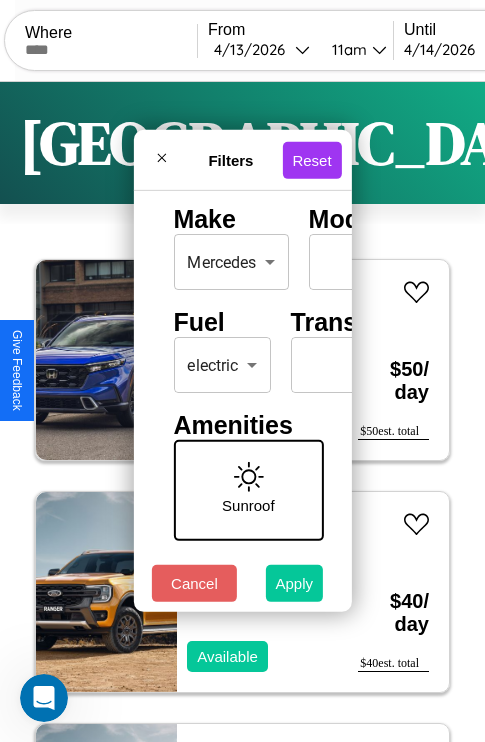 click on "Apply" at bounding box center [295, 583] 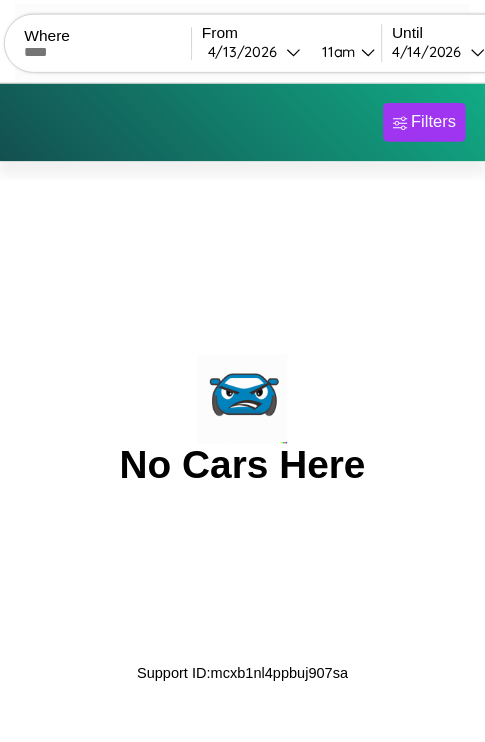 scroll, scrollTop: 0, scrollLeft: 0, axis: both 